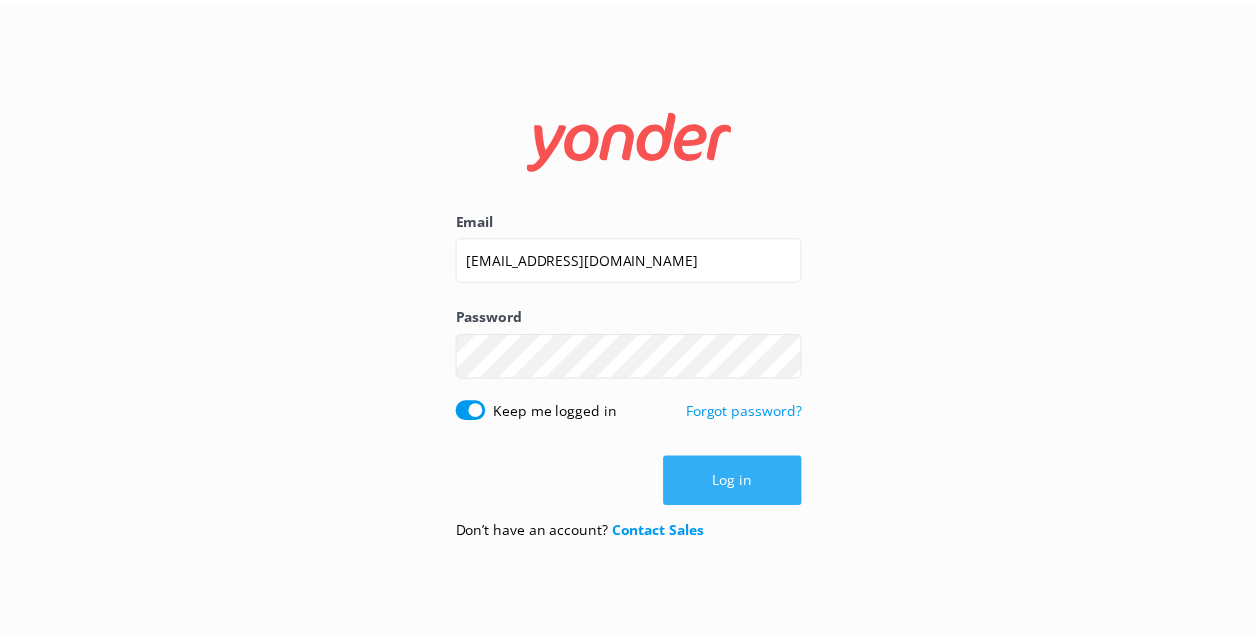 scroll, scrollTop: 0, scrollLeft: 0, axis: both 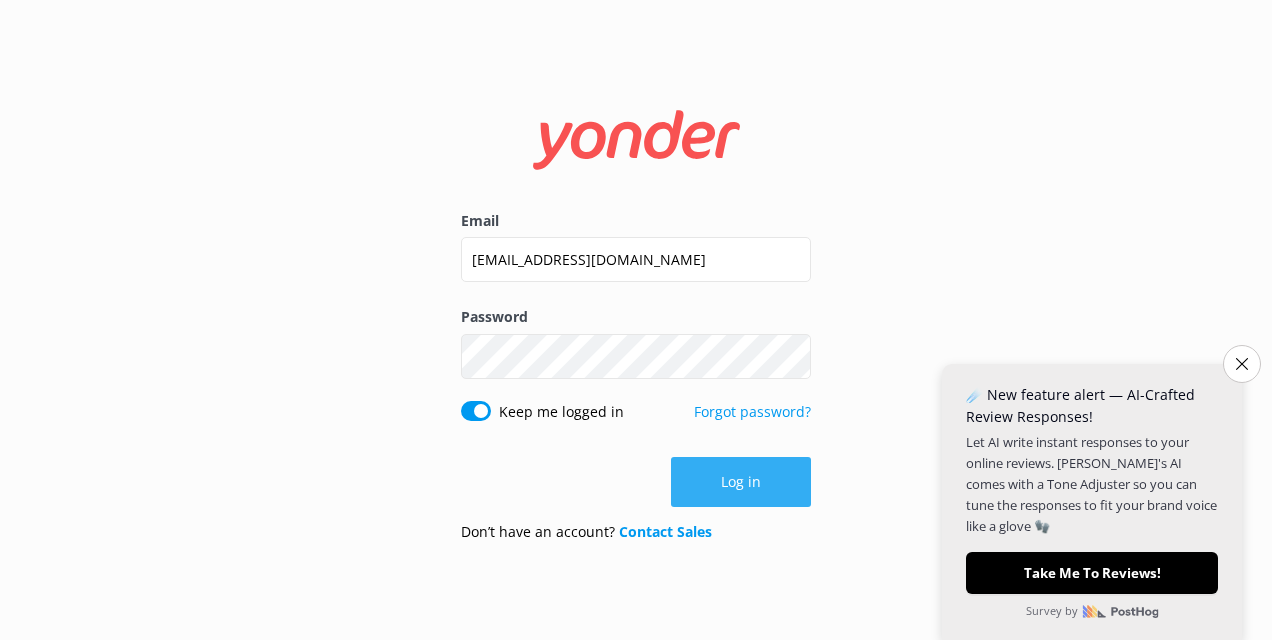 click on "Log in" at bounding box center [741, 482] 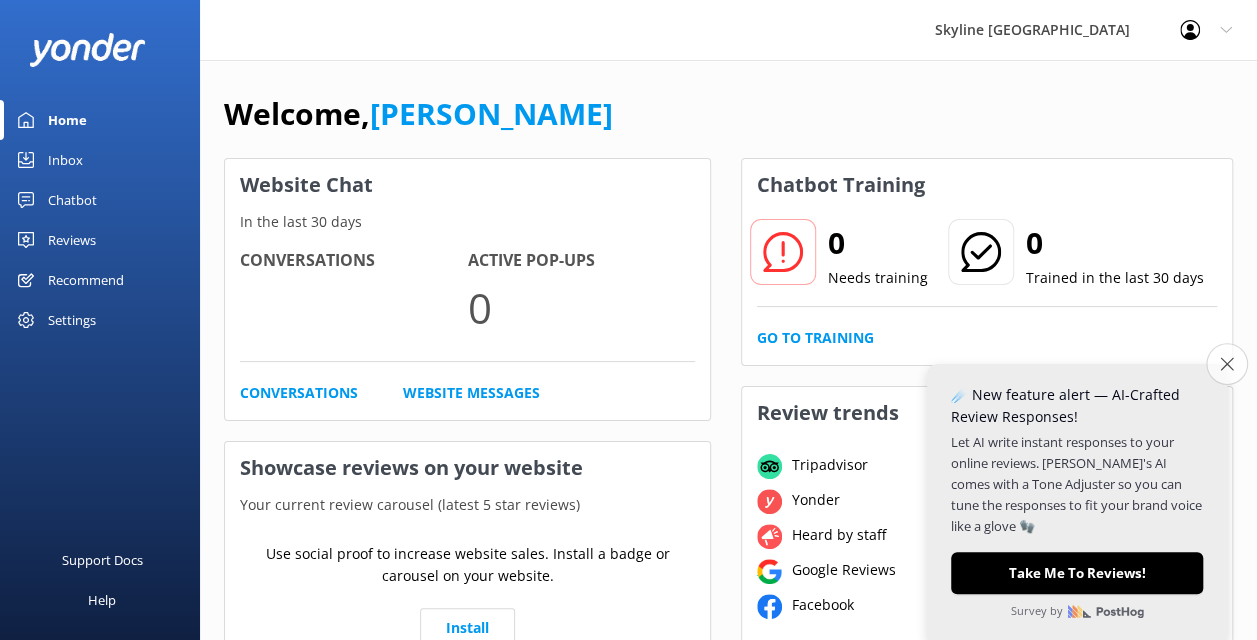 click on "Close survey" at bounding box center [1227, 364] 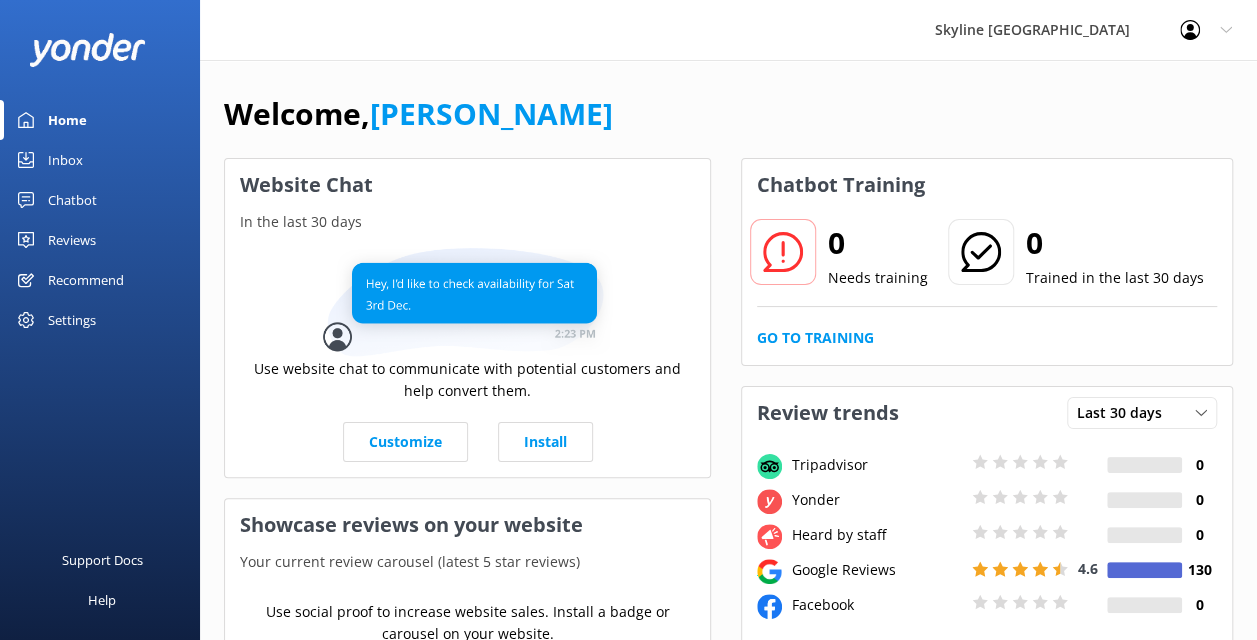 click on "Reviews" at bounding box center (72, 240) 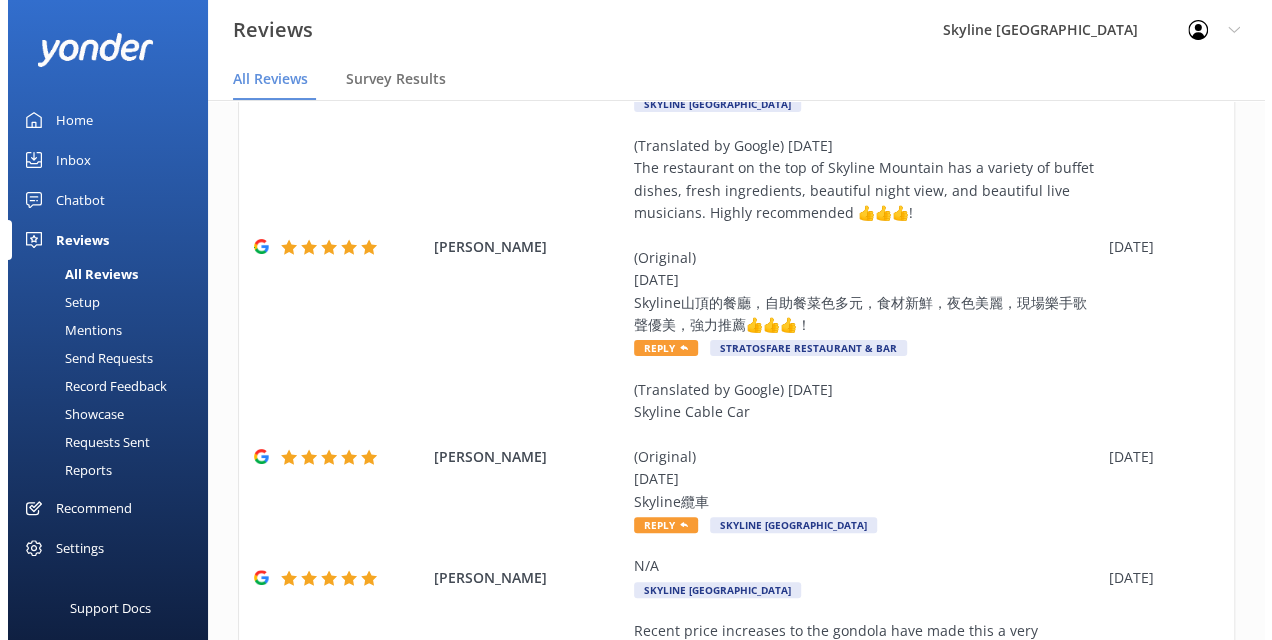 scroll, scrollTop: 0, scrollLeft: 0, axis: both 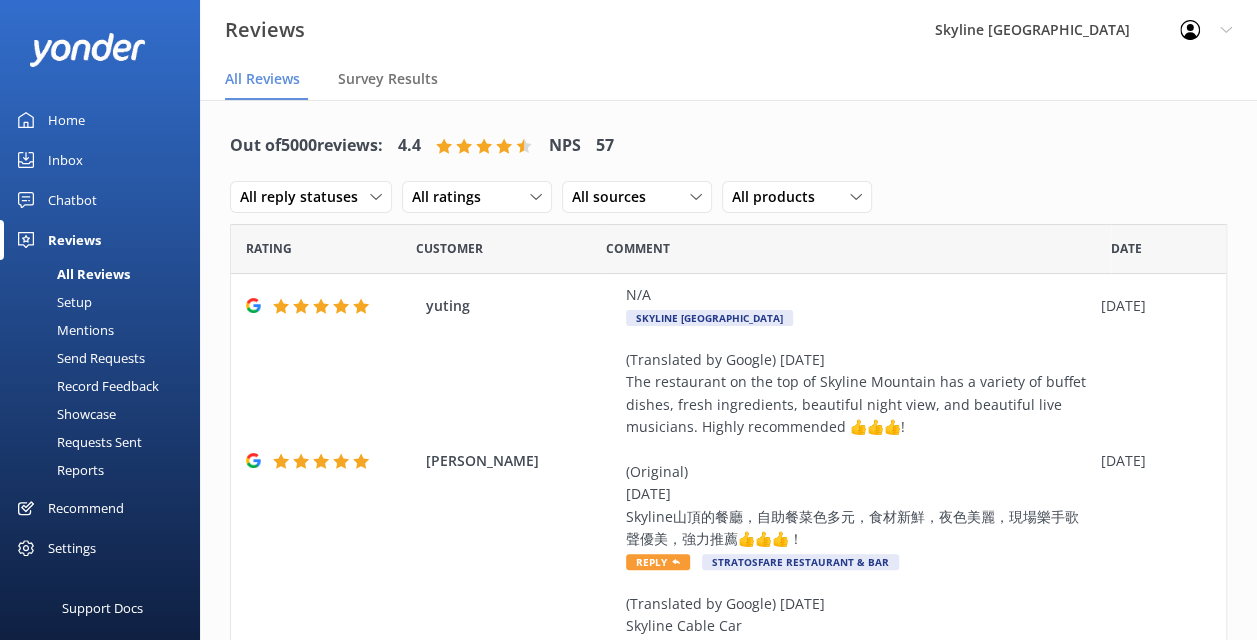 click on "Mentions" at bounding box center (106, 330) 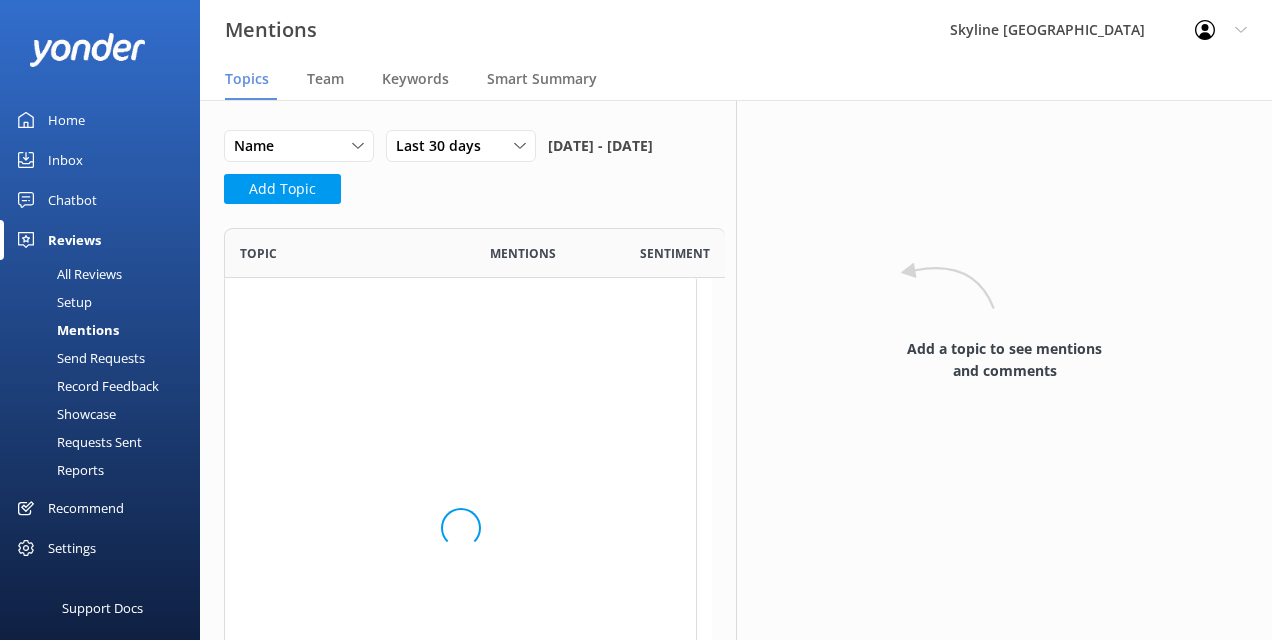 scroll, scrollTop: 16, scrollLeft: 16, axis: both 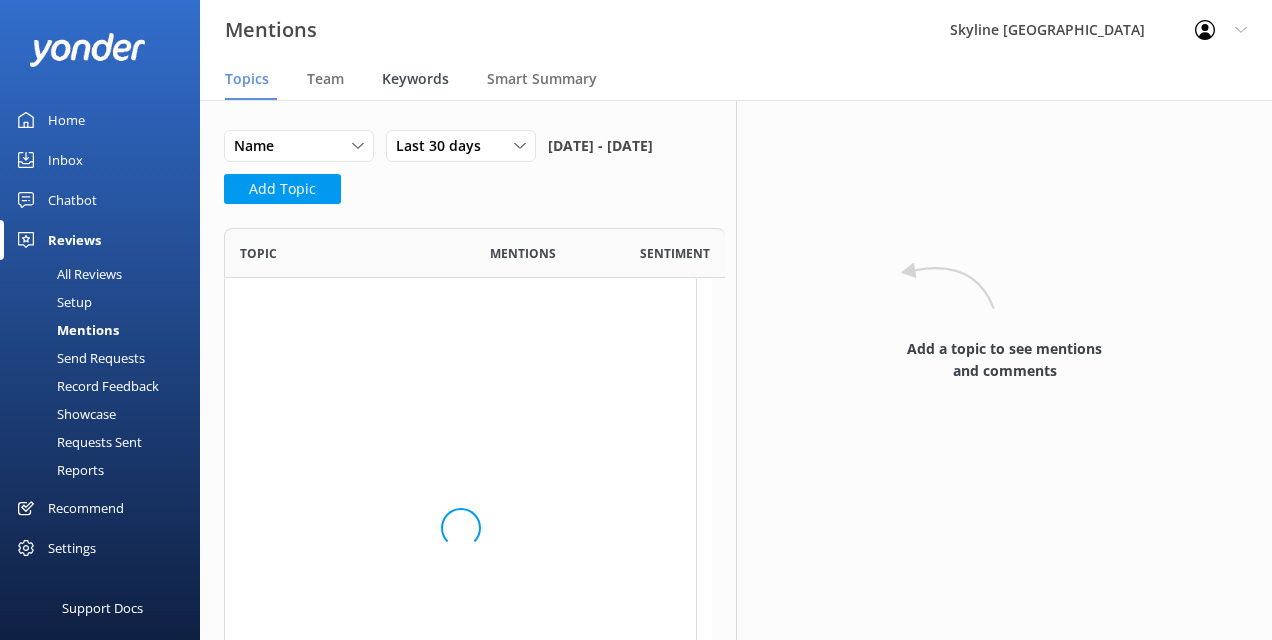 click on "Keywords" at bounding box center (415, 79) 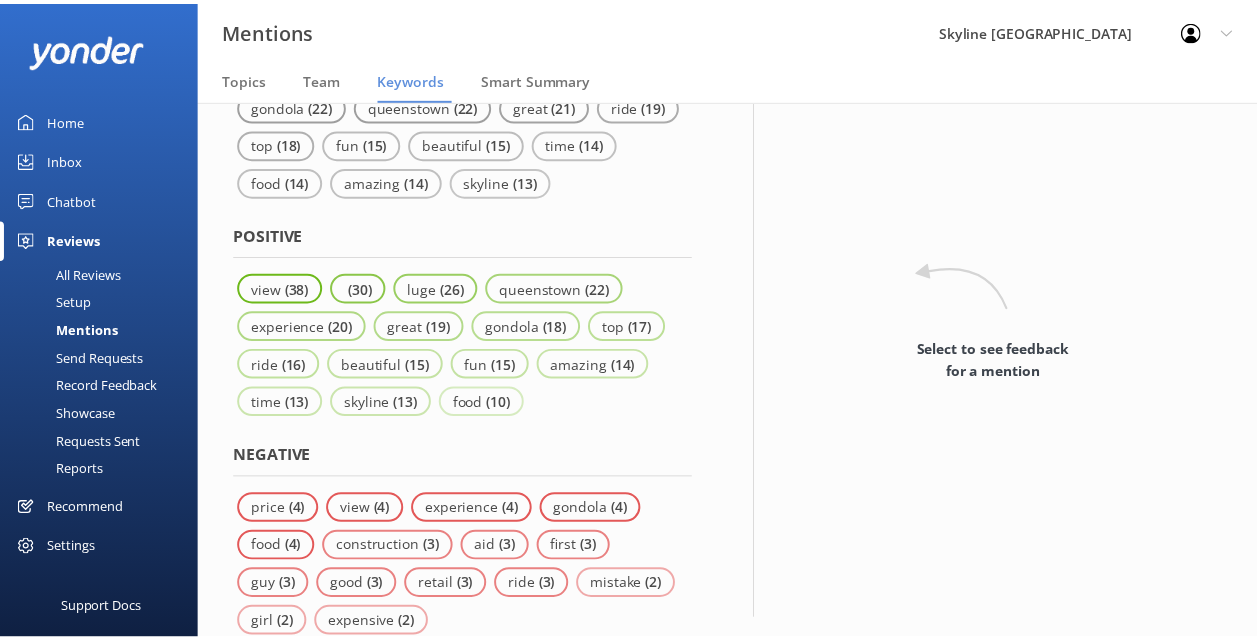 scroll, scrollTop: 0, scrollLeft: 0, axis: both 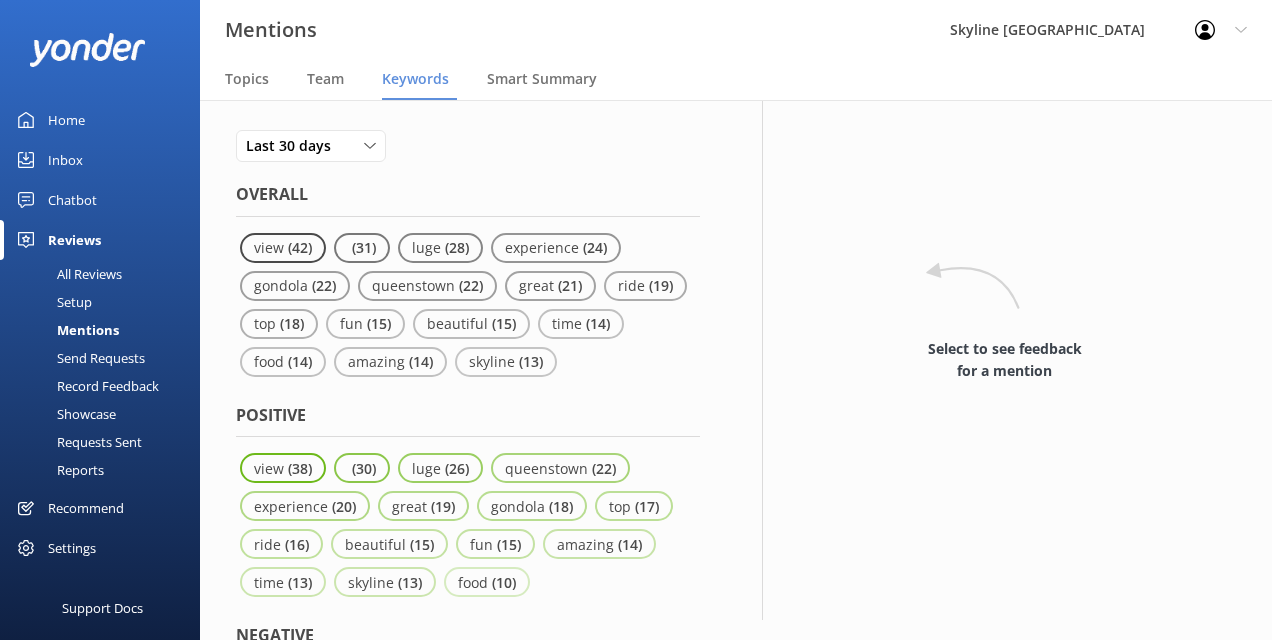 click on "Setup" at bounding box center (52, 302) 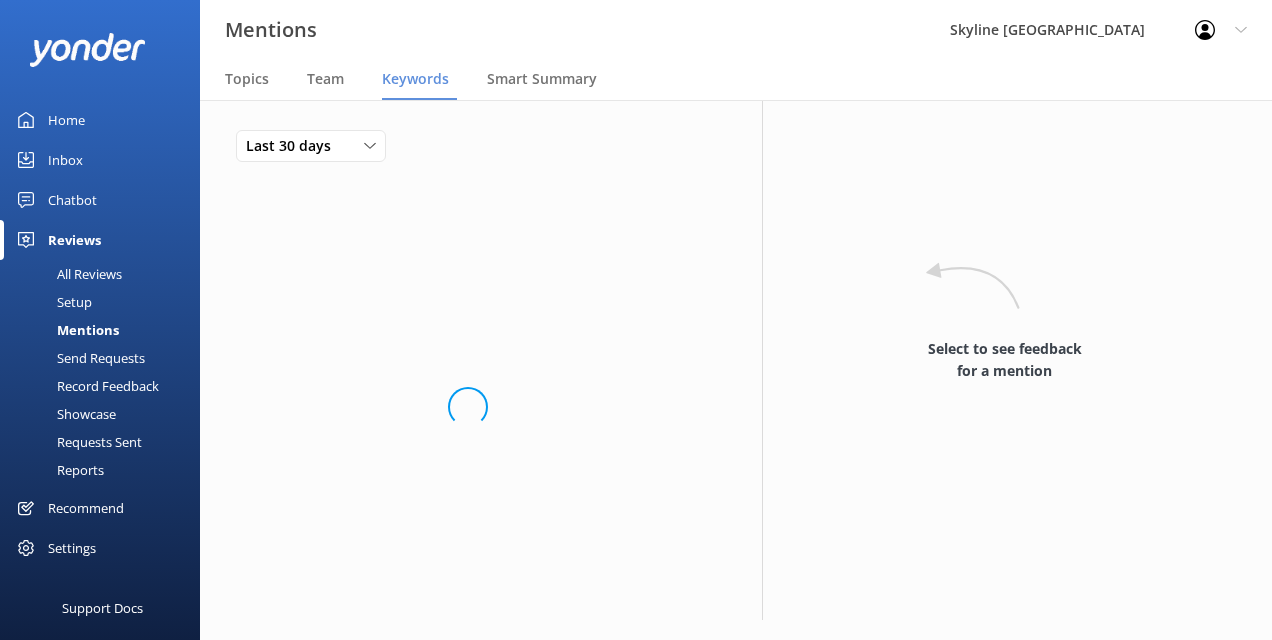 click on "All Reviews" at bounding box center (67, 274) 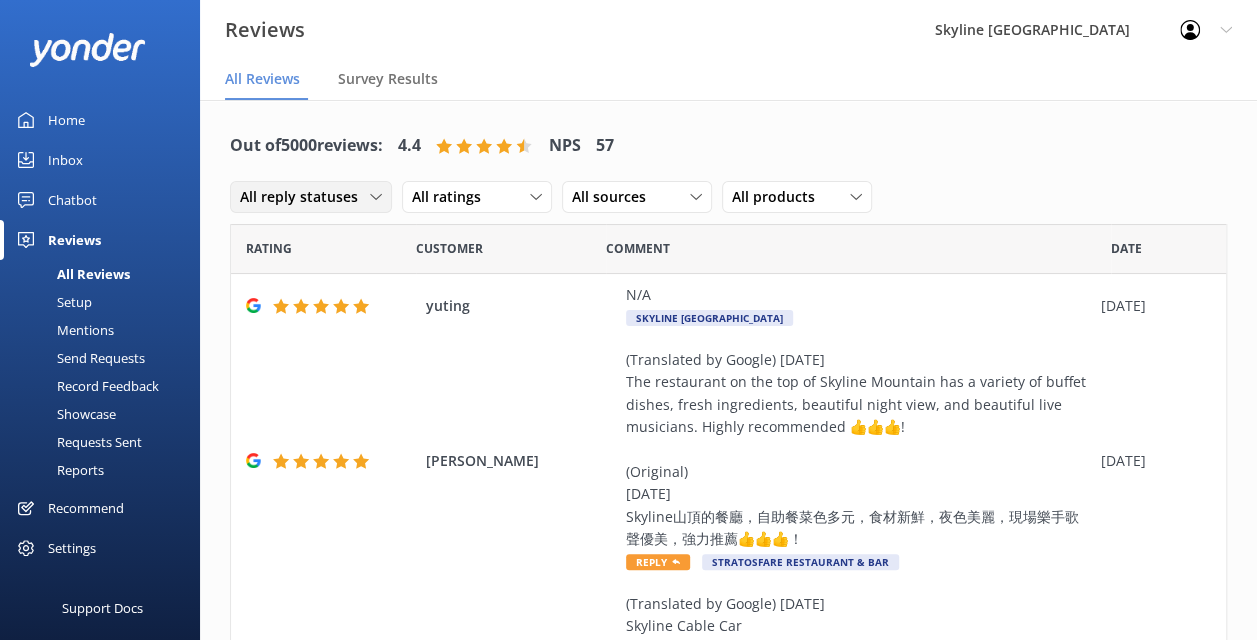 click on "All reply statuses" at bounding box center [305, 197] 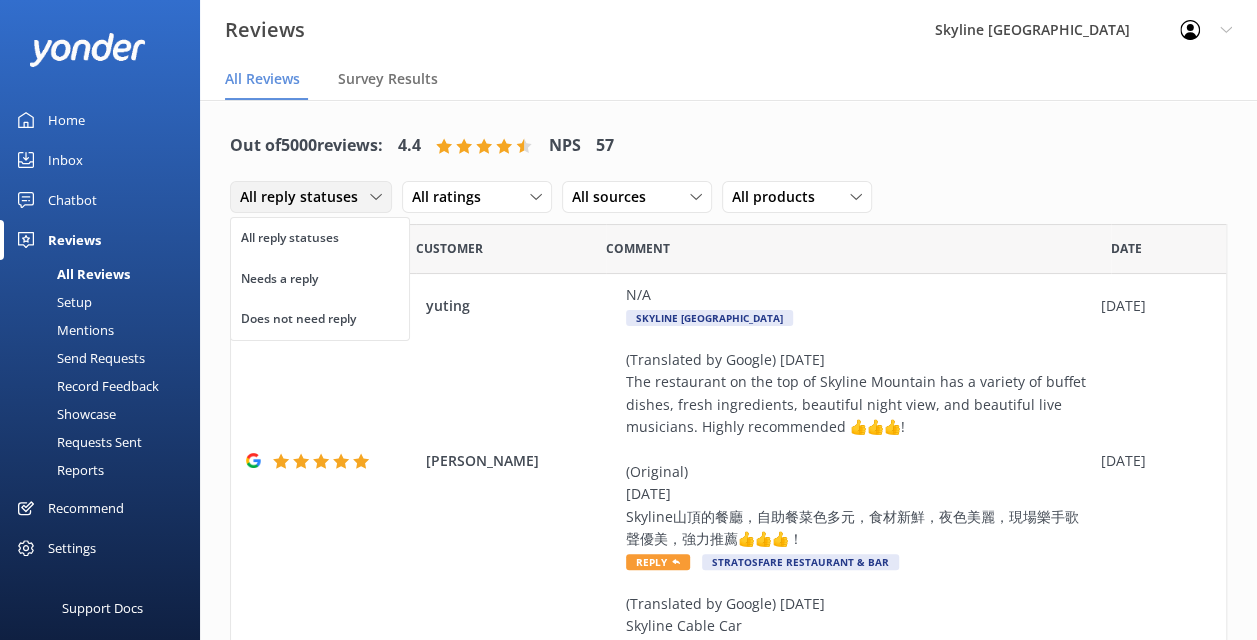 click on "All reply statuses" at bounding box center (305, 197) 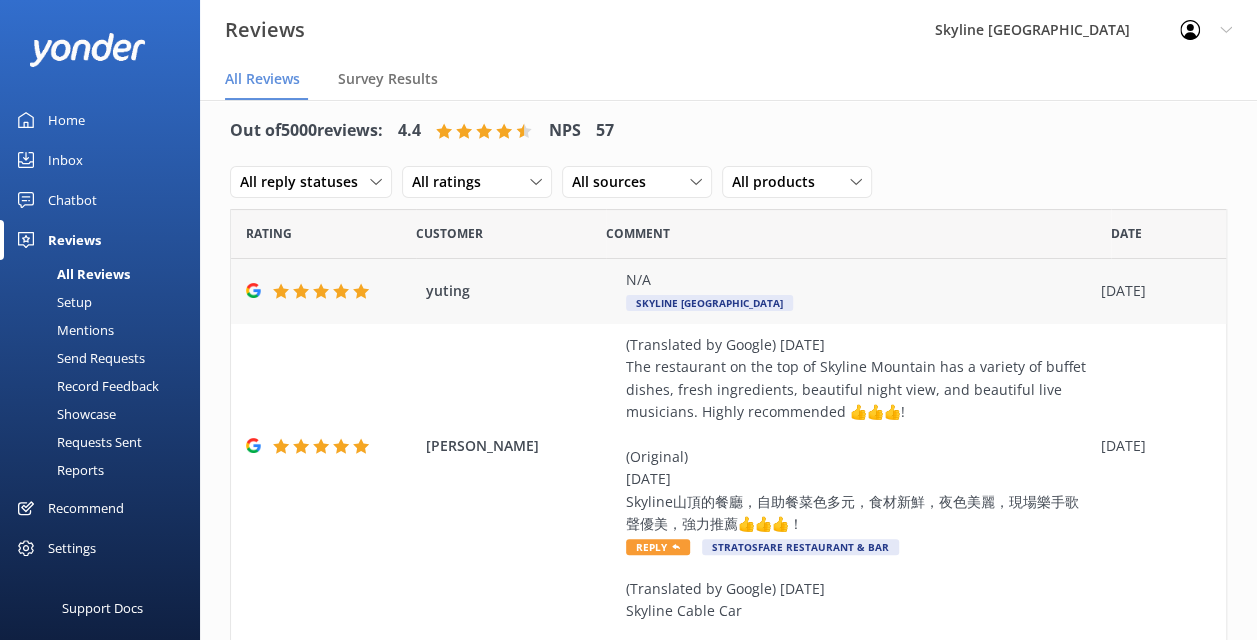 scroll, scrollTop: 0, scrollLeft: 0, axis: both 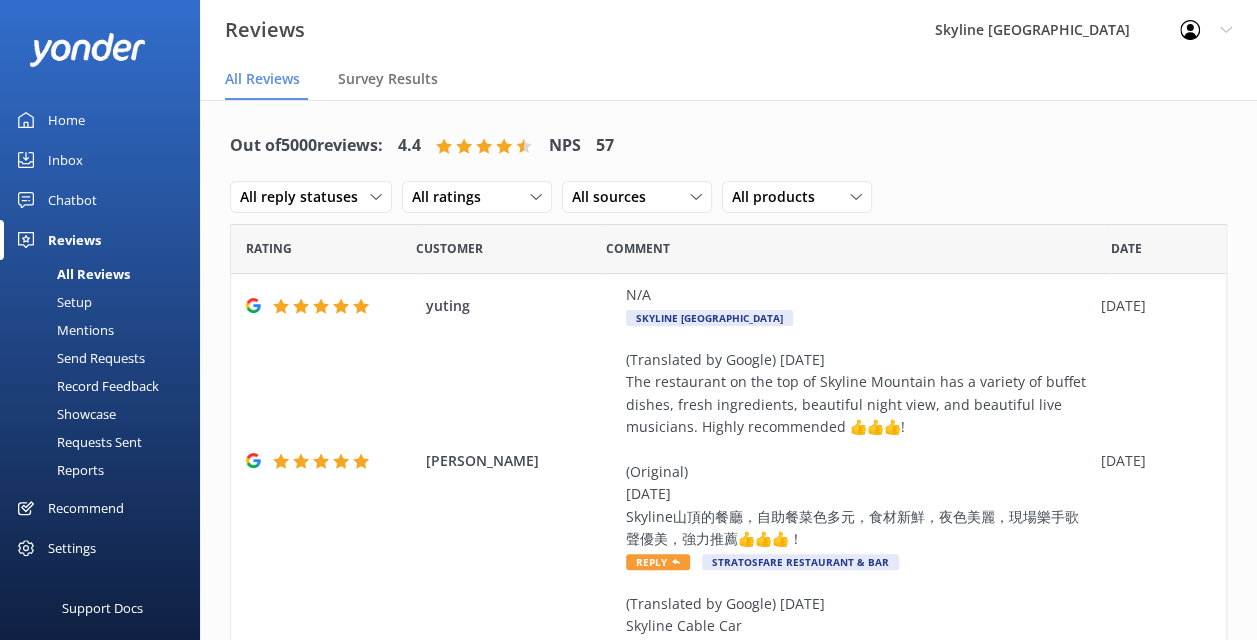 click on "Reports" at bounding box center (58, 470) 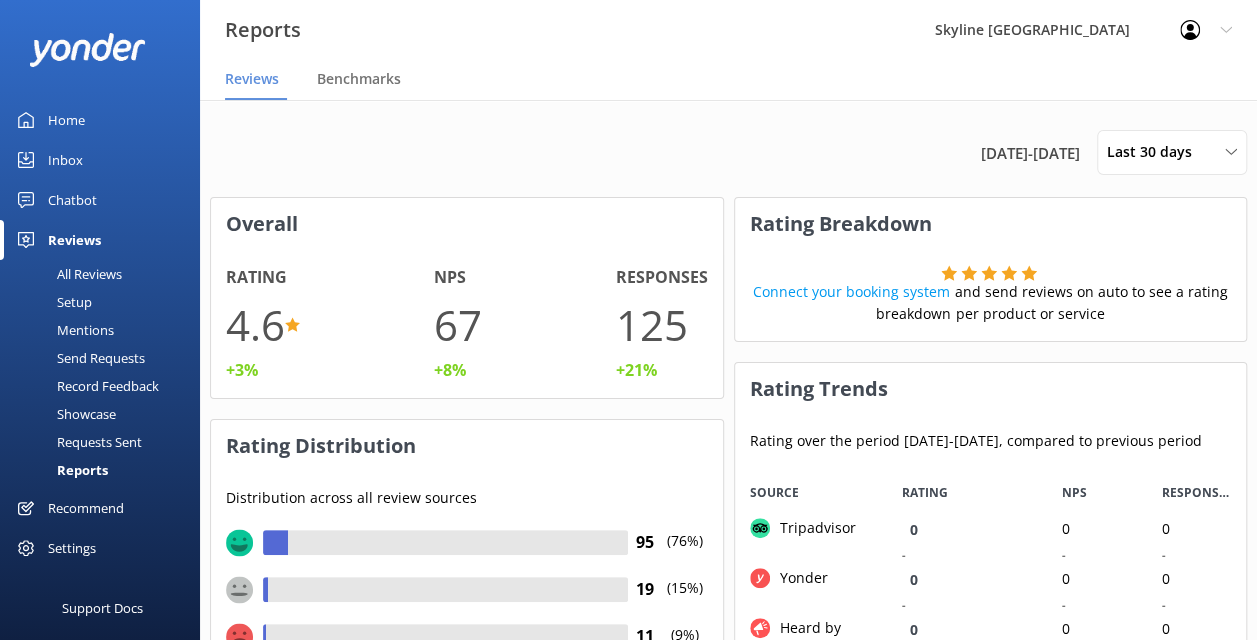 scroll, scrollTop: 16, scrollLeft: 16, axis: both 